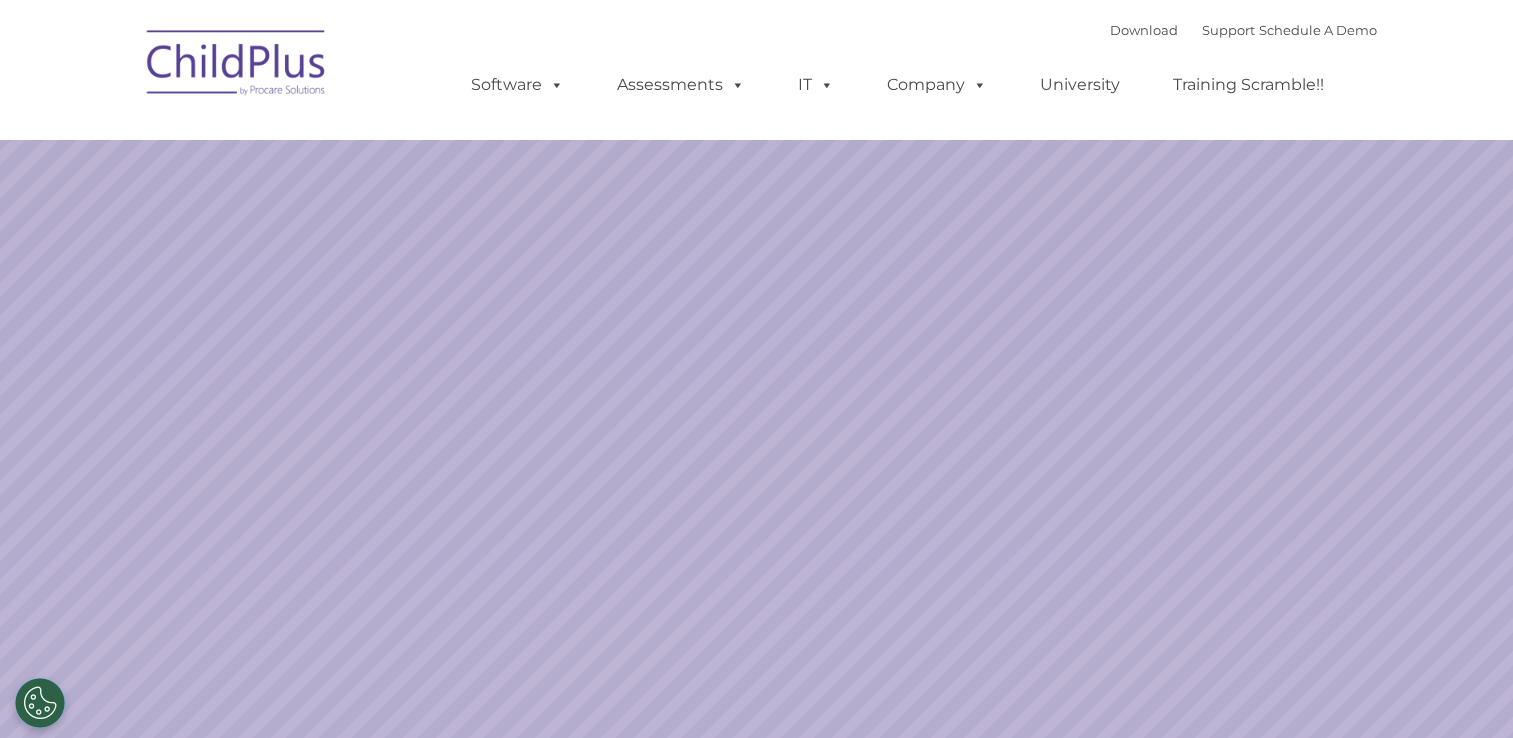 scroll, scrollTop: 0, scrollLeft: 0, axis: both 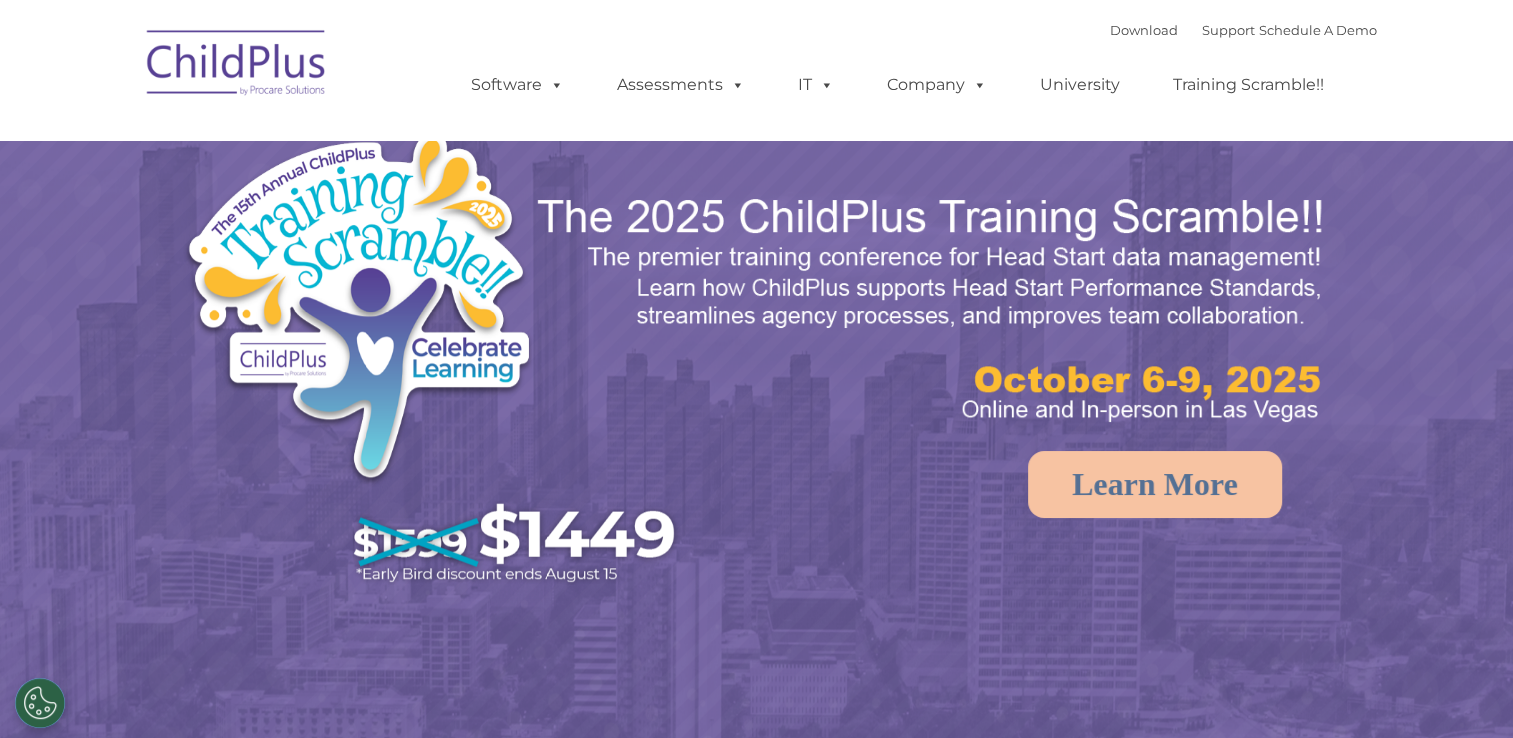 select on "MEDIUM" 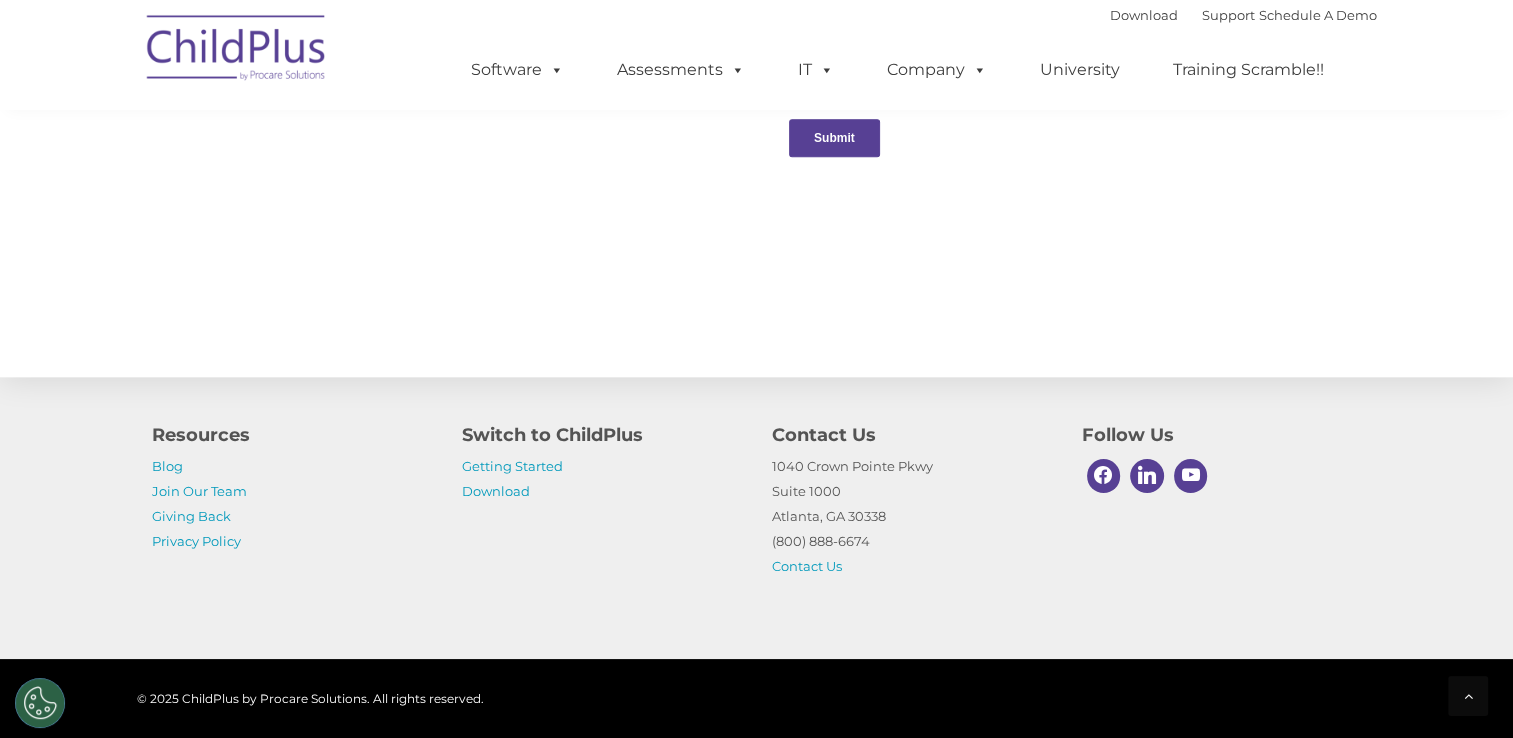 scroll, scrollTop: 2206, scrollLeft: 0, axis: vertical 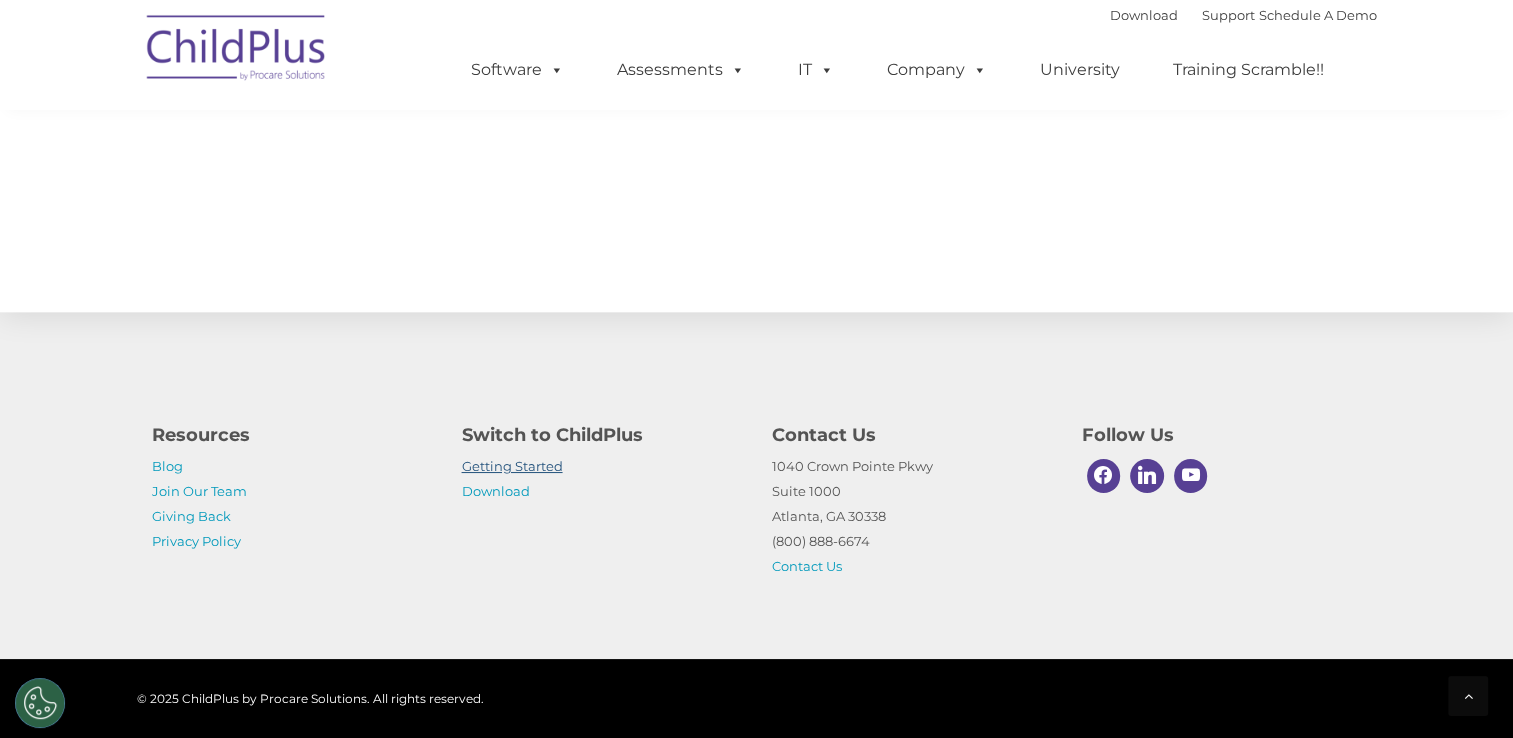 click on "Getting Started" at bounding box center (512, 466) 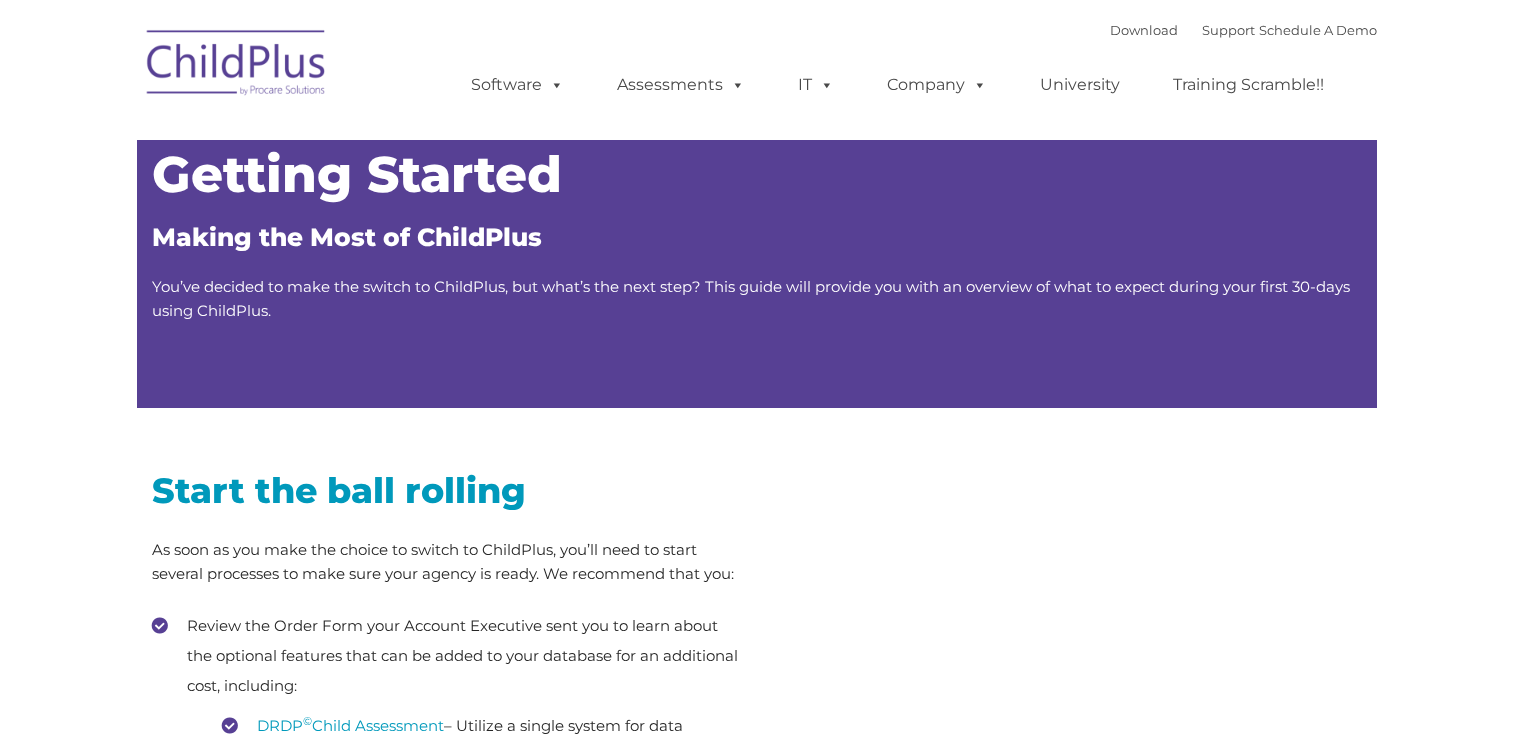 scroll, scrollTop: 0, scrollLeft: 0, axis: both 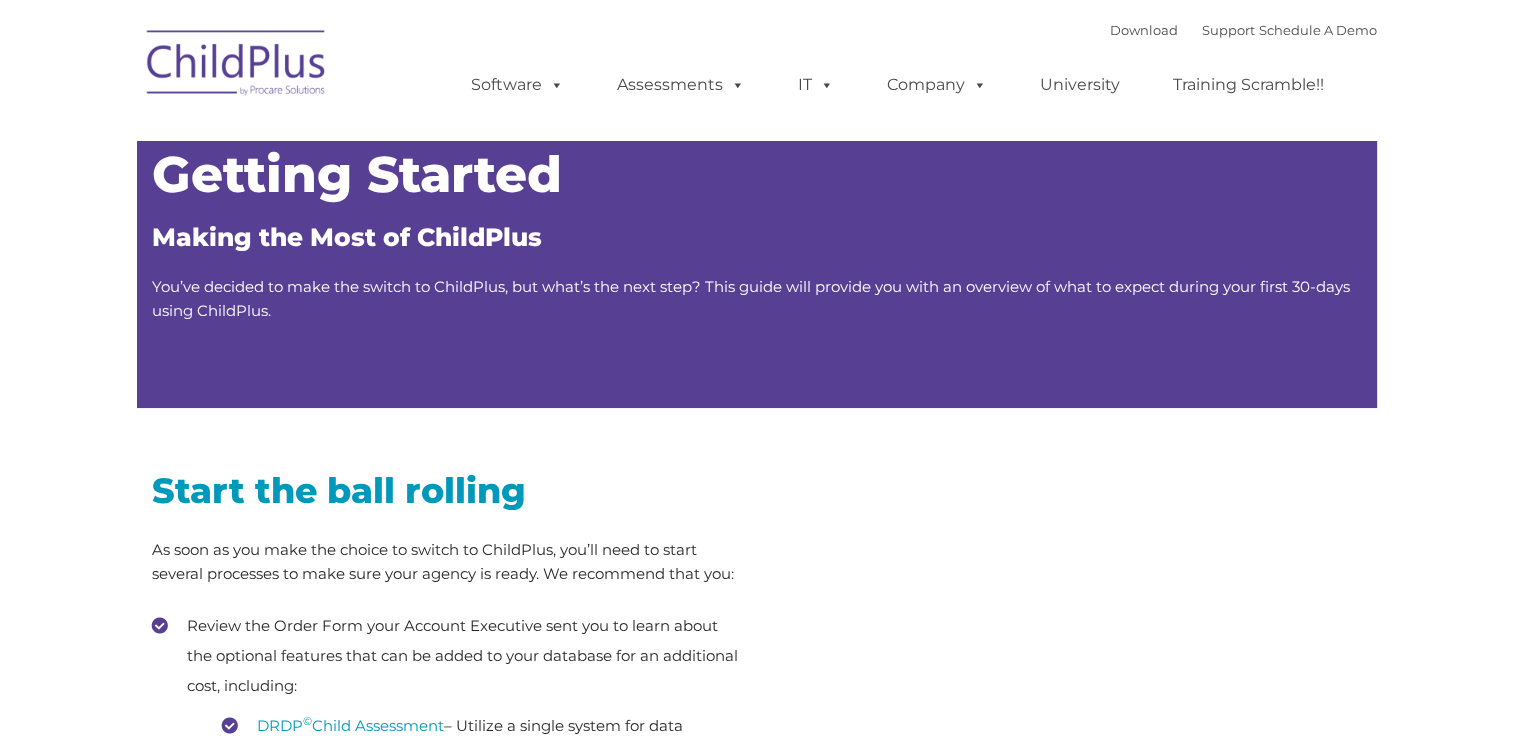type on "" 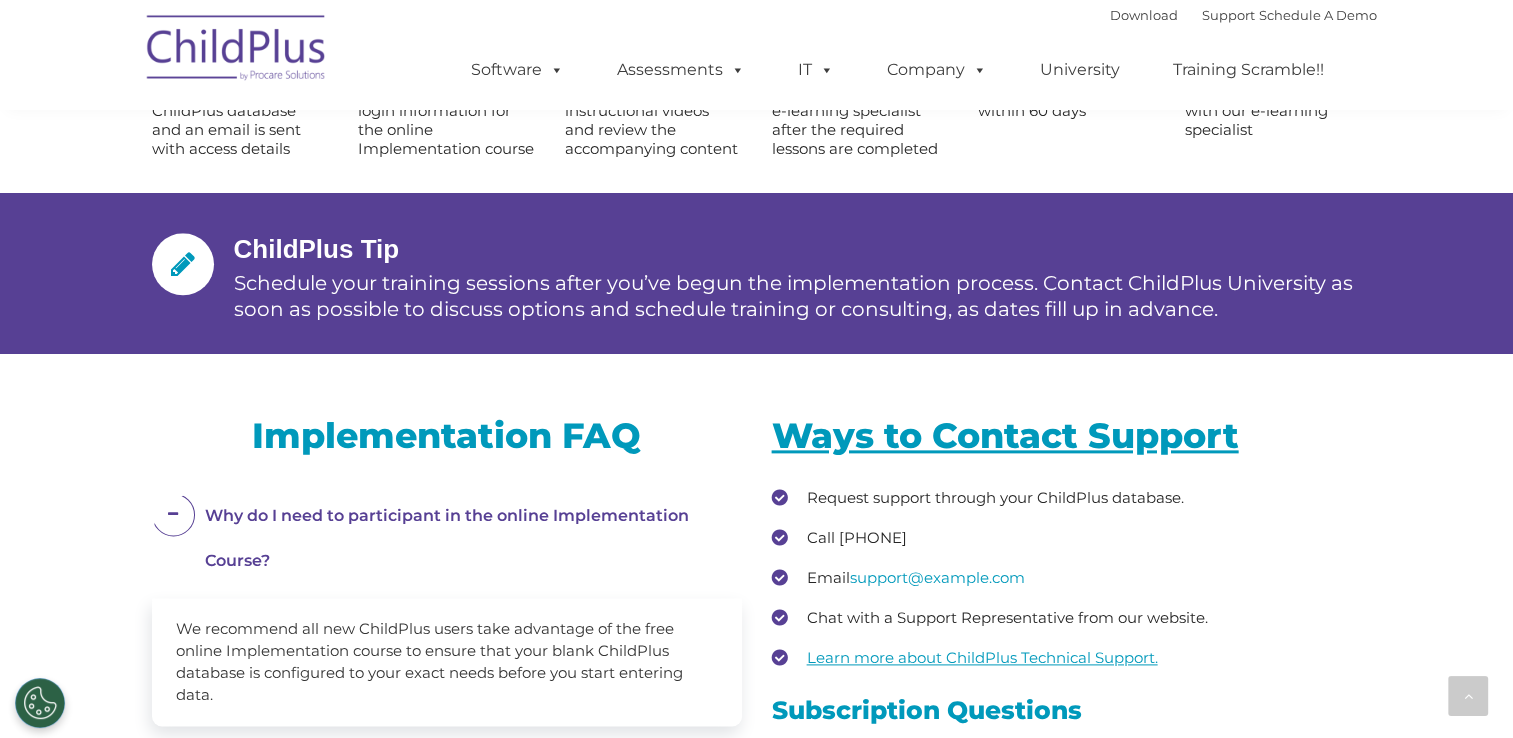 scroll, scrollTop: 2383, scrollLeft: 0, axis: vertical 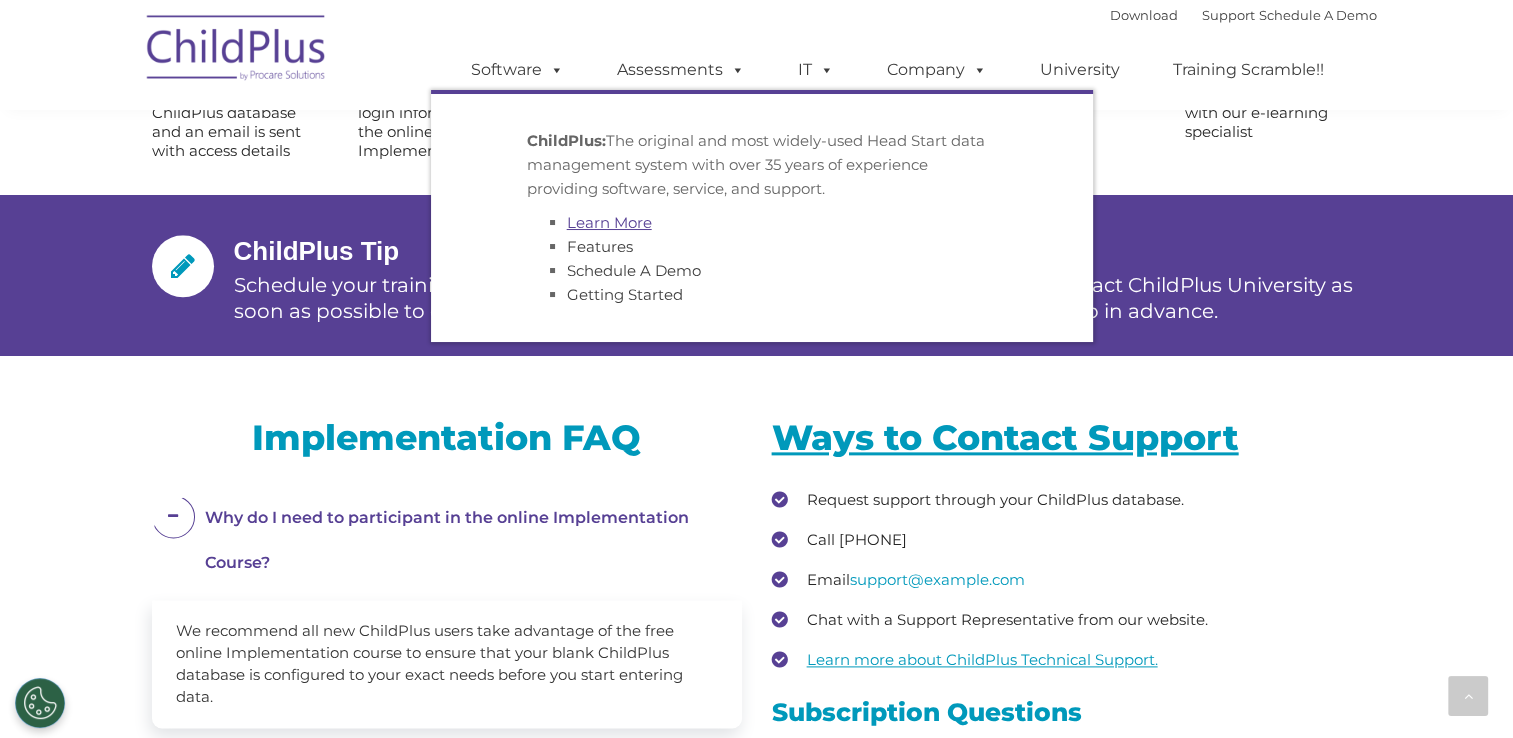 click on "Learn More" at bounding box center [609, 222] 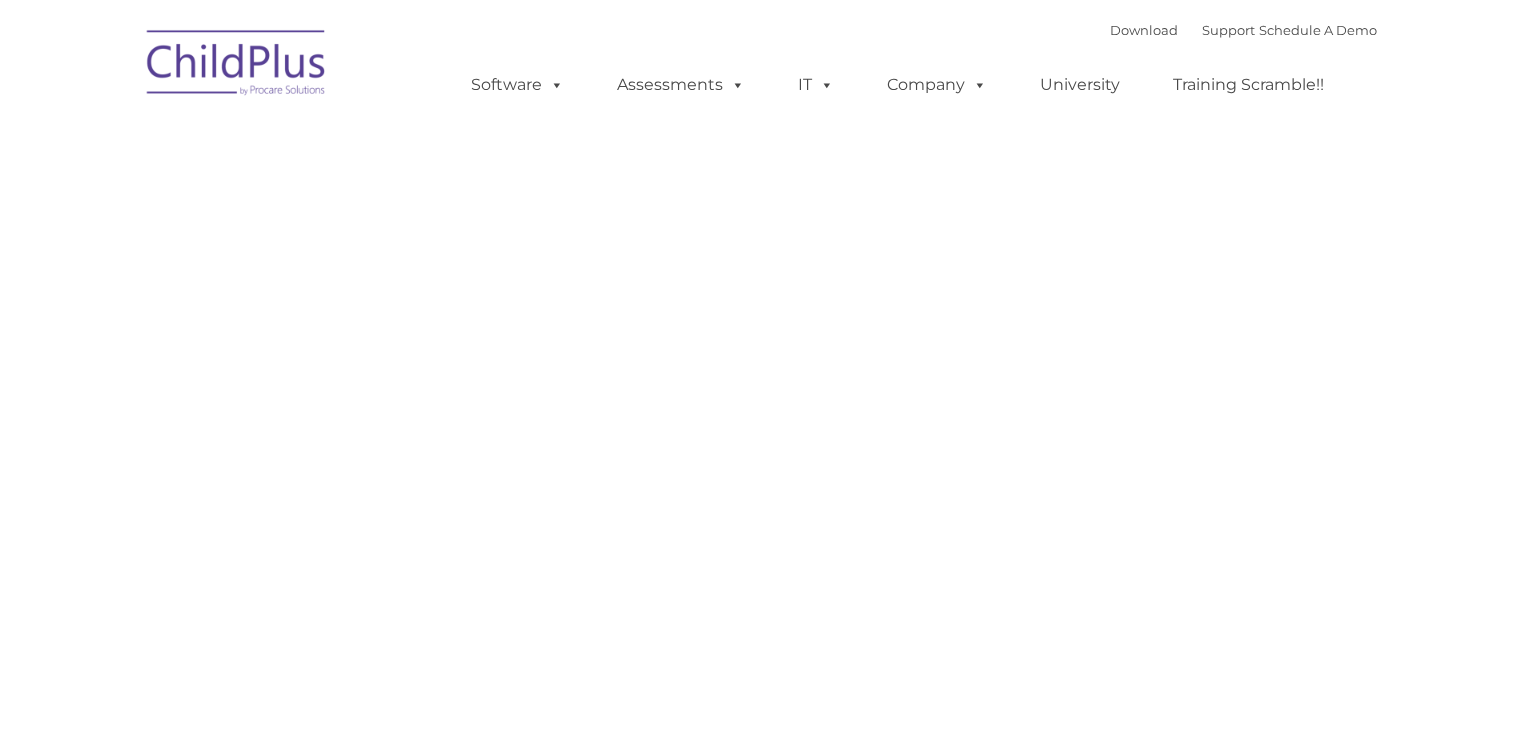 scroll, scrollTop: 0, scrollLeft: 0, axis: both 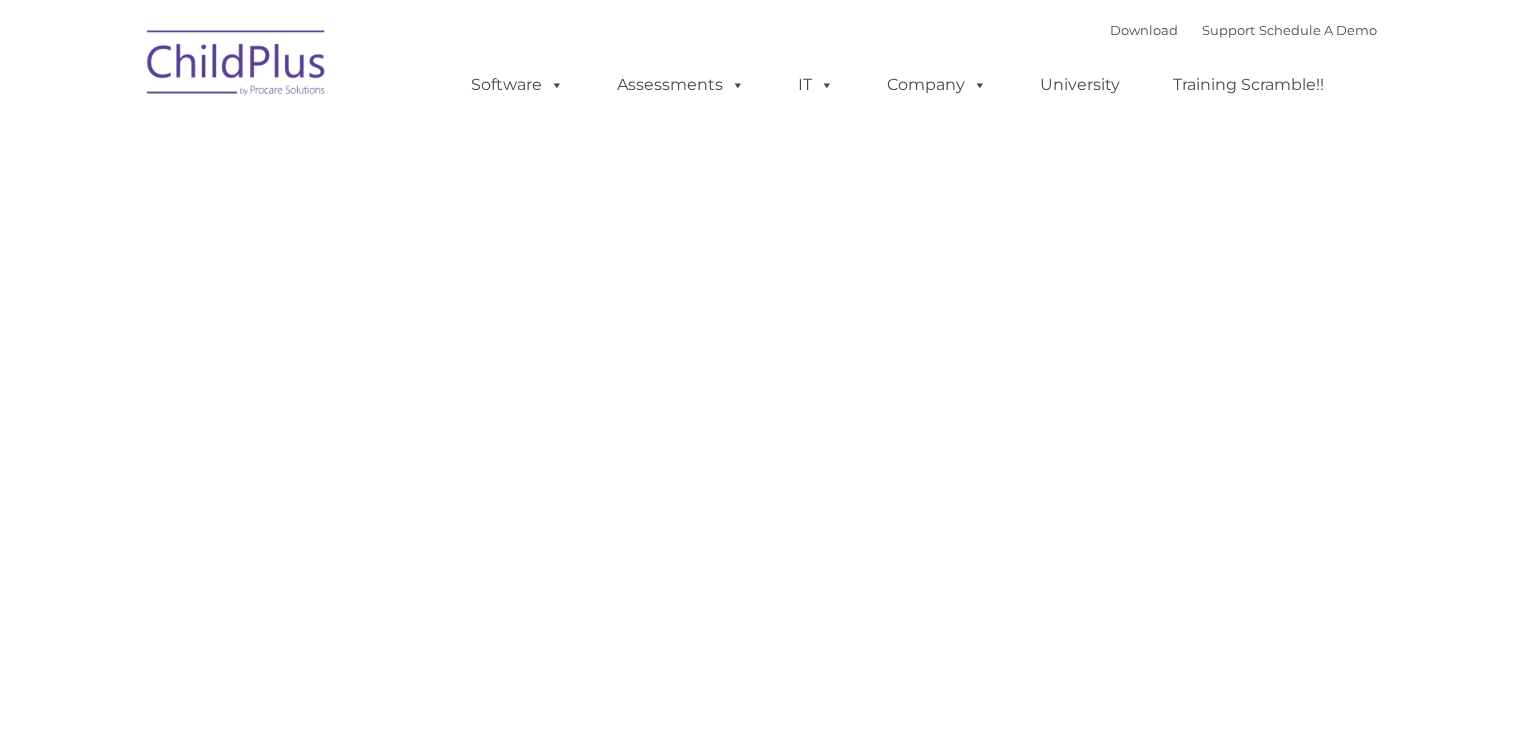 type on "" 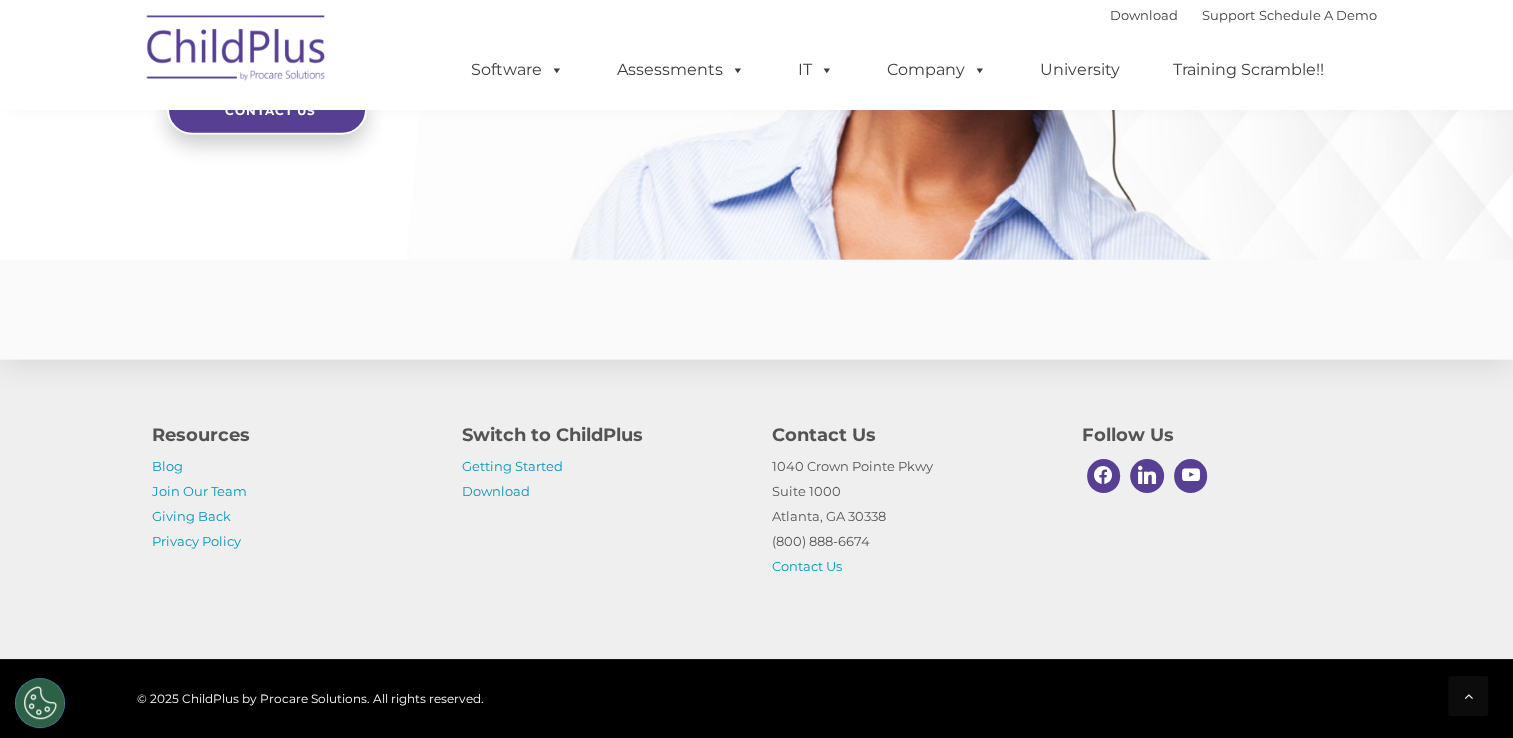 scroll, scrollTop: 4892, scrollLeft: 0, axis: vertical 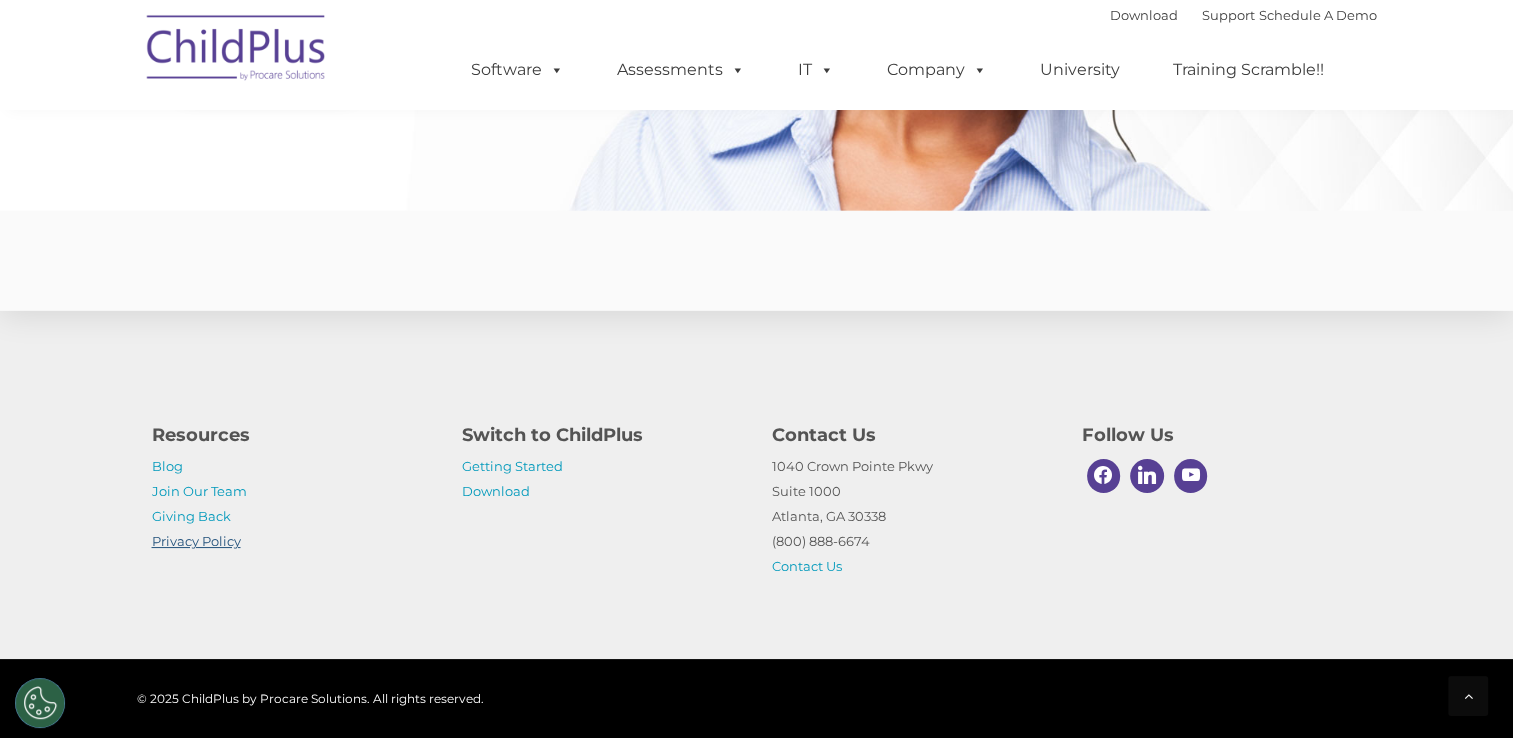 click on "Privacy Policy" at bounding box center [196, 541] 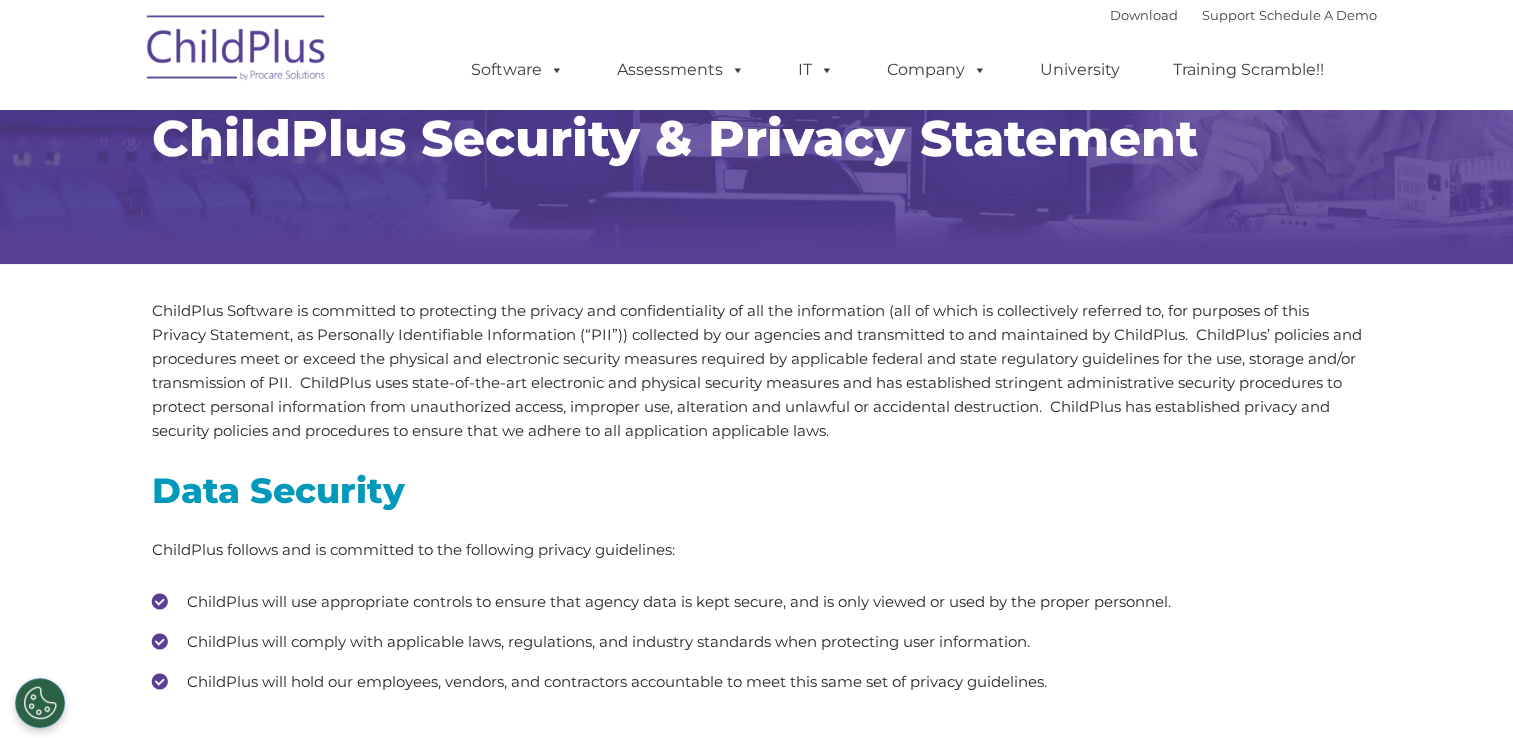 scroll, scrollTop: 0, scrollLeft: 0, axis: both 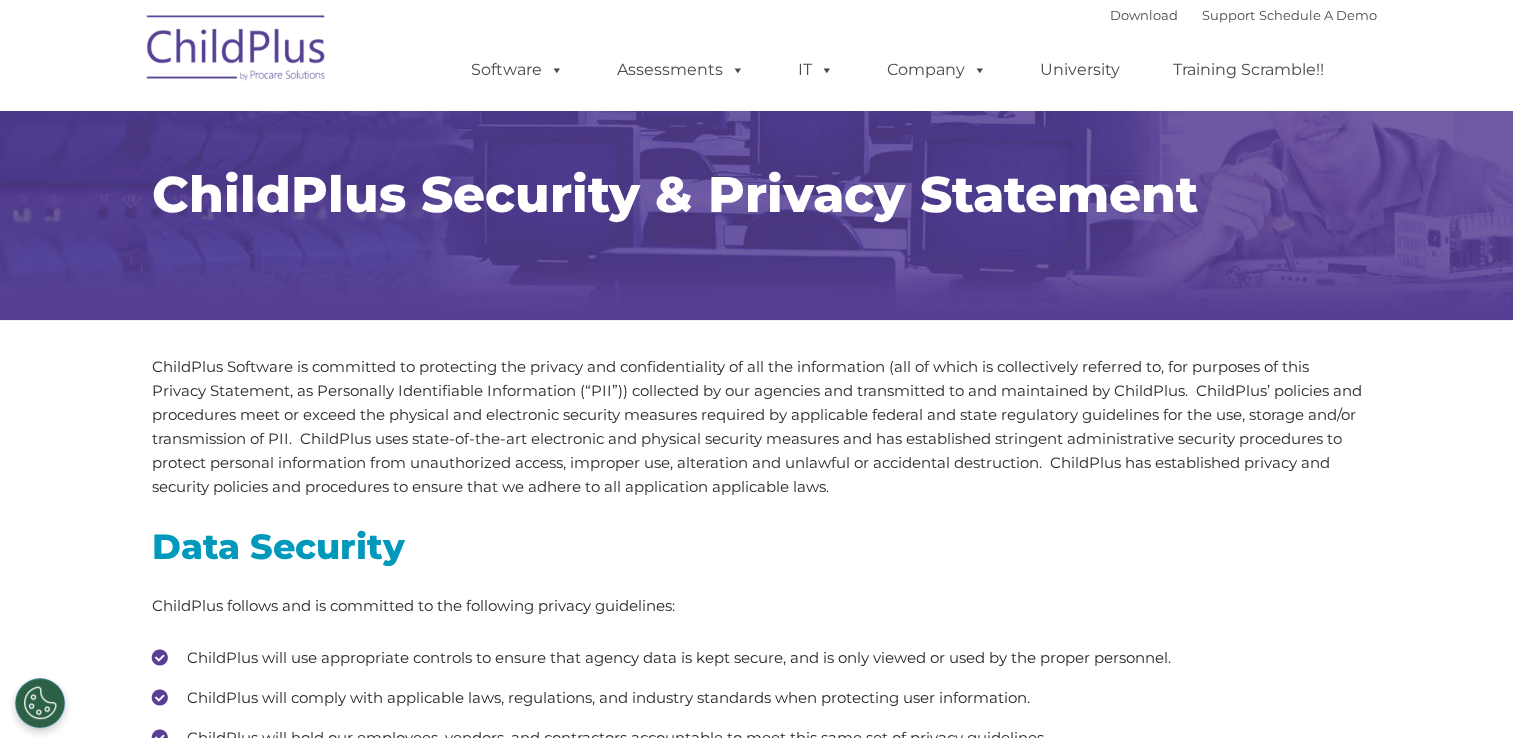 click on "ChildPlus Security & Privacy Statement" at bounding box center (756, 195) 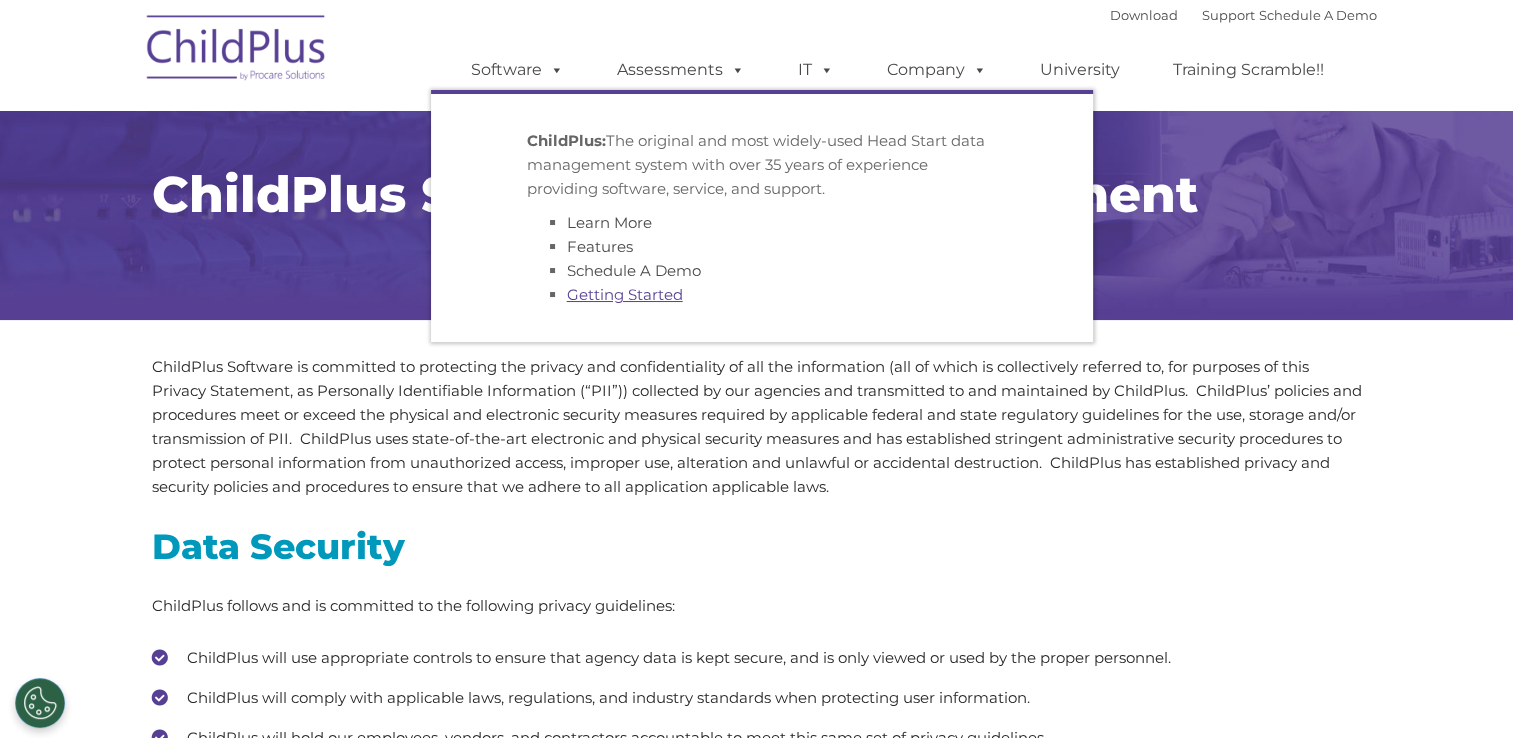 click on "Getting Started" at bounding box center [625, 294] 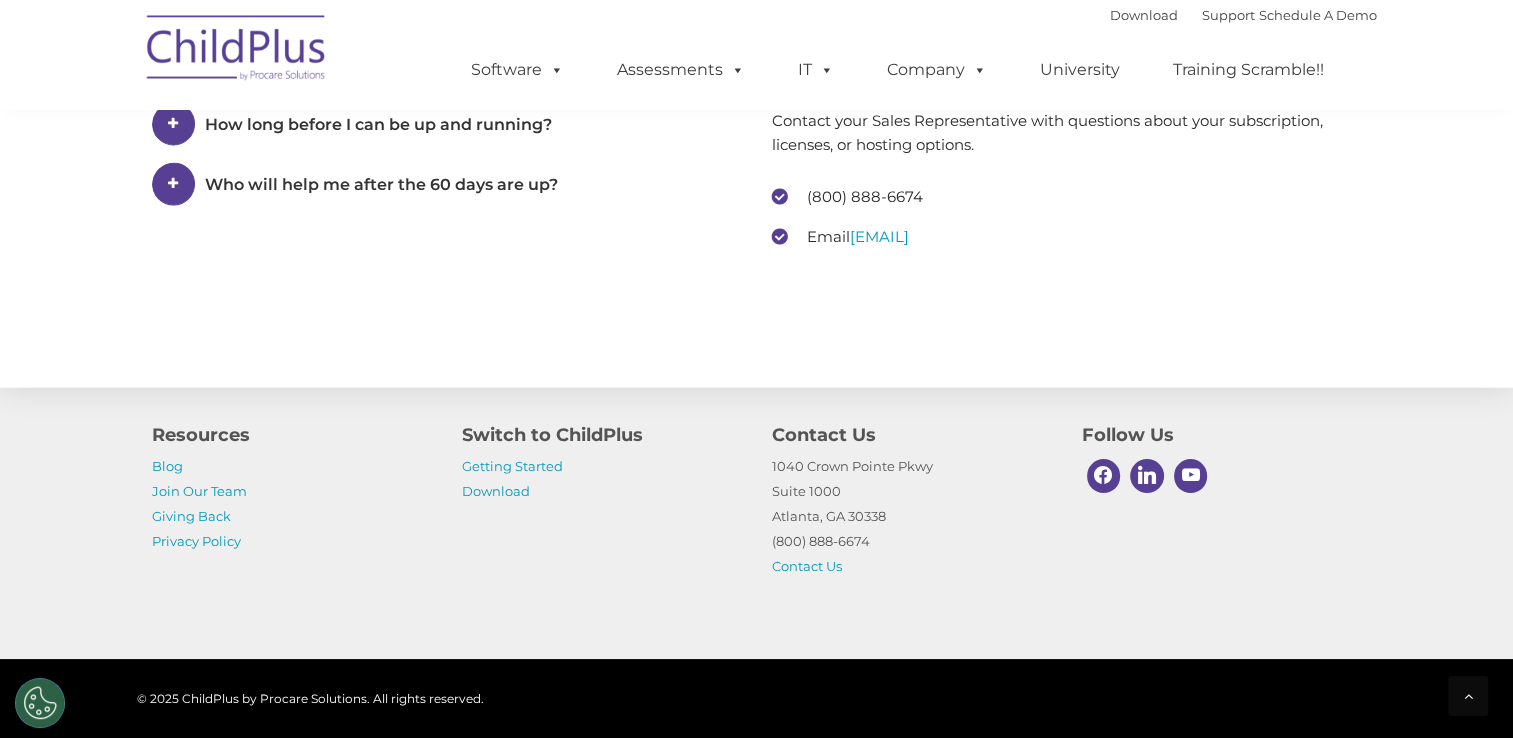 scroll, scrollTop: 3021, scrollLeft: 0, axis: vertical 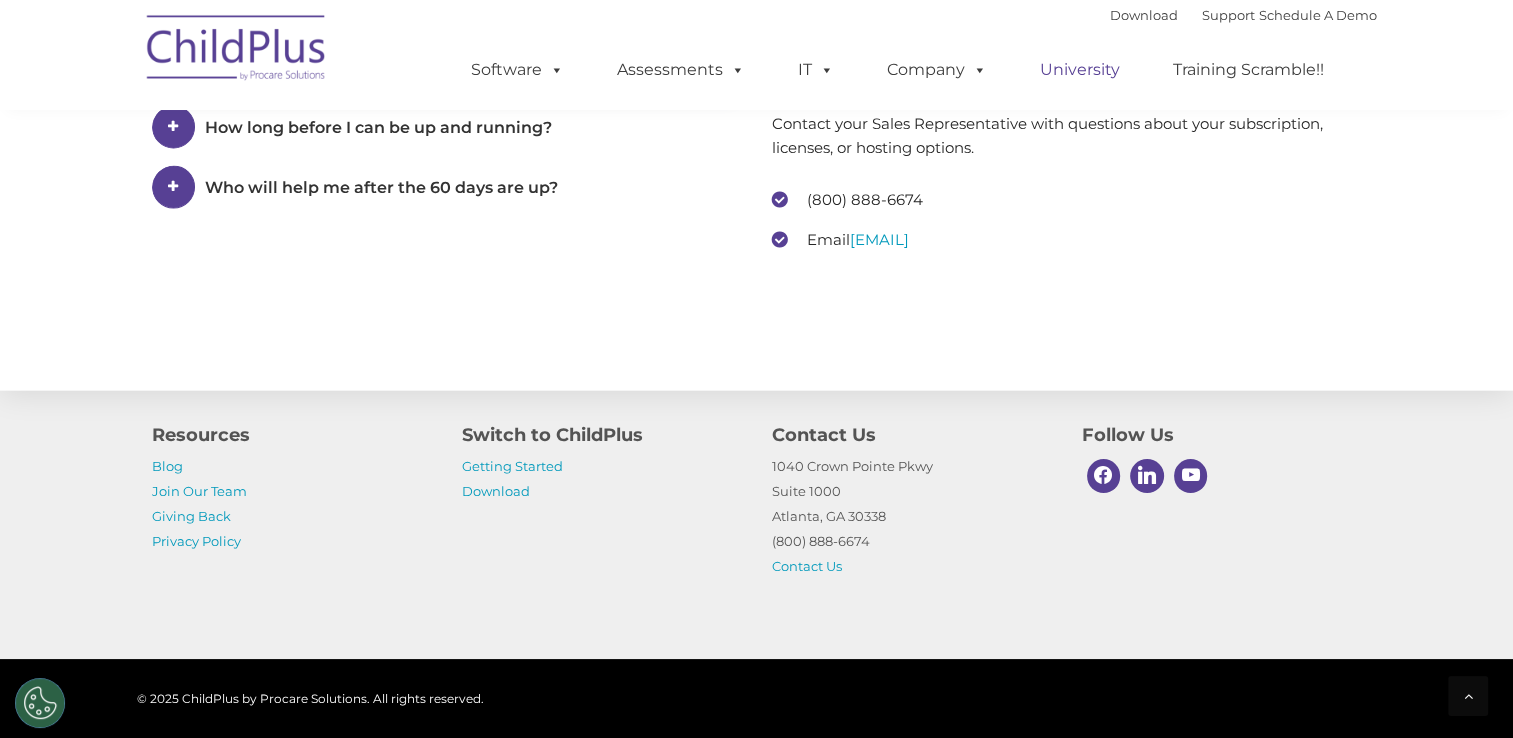 click on "University" at bounding box center (1080, 70) 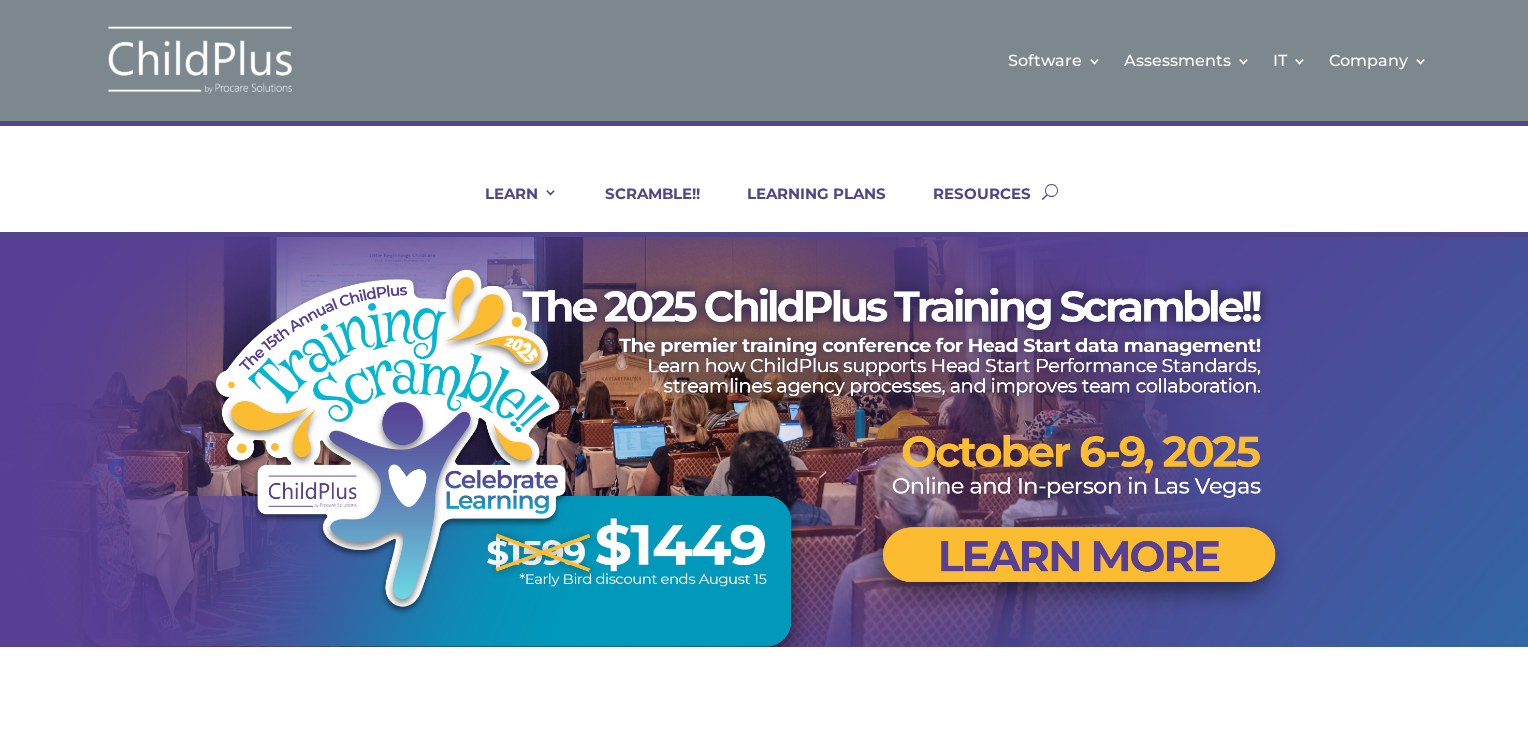 scroll, scrollTop: 0, scrollLeft: 0, axis: both 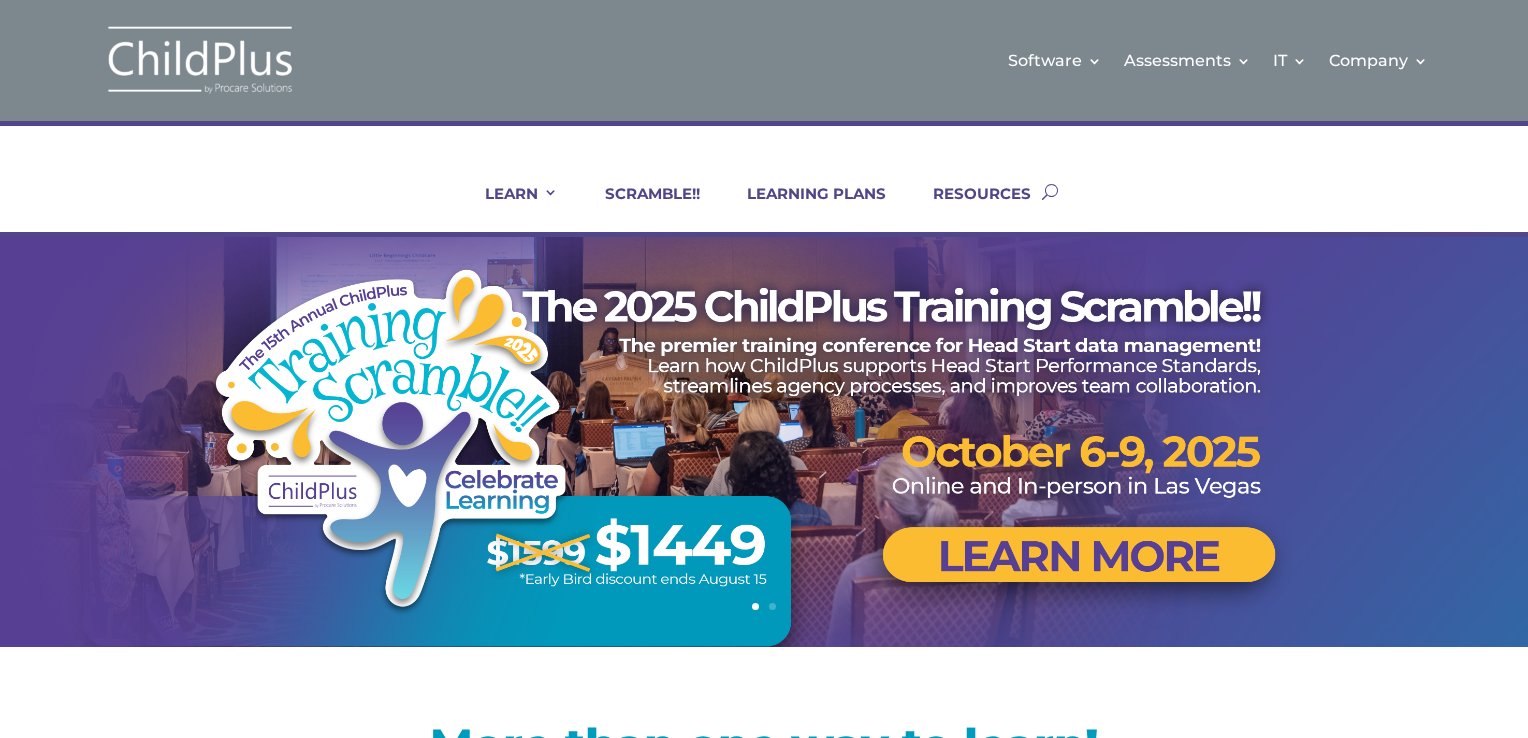 click on "Software
Learn More
Features
Schedule A Demo
Getting Started
Assessments
Learn More
DRDP Reports
Schedule A Demo
Attend a Group Demo
Getting Started
DRDP FAQ
IT
Hosting
Security
System Requirements
Download
Company
Account Help
Regional Meetings
Contact Us
Software
Learn More
Features
Schedule A Demo
Getting Started
Assessments
Learn More
DRDP Reports
Schedule A Demo
Attend a Group Demo
Getting Started
DRDP FAQ
IT
Hosting
Security
System Requirements
Download
Company
Account Help
Regional Meetings
Contact Us" at bounding box center (764, 60) 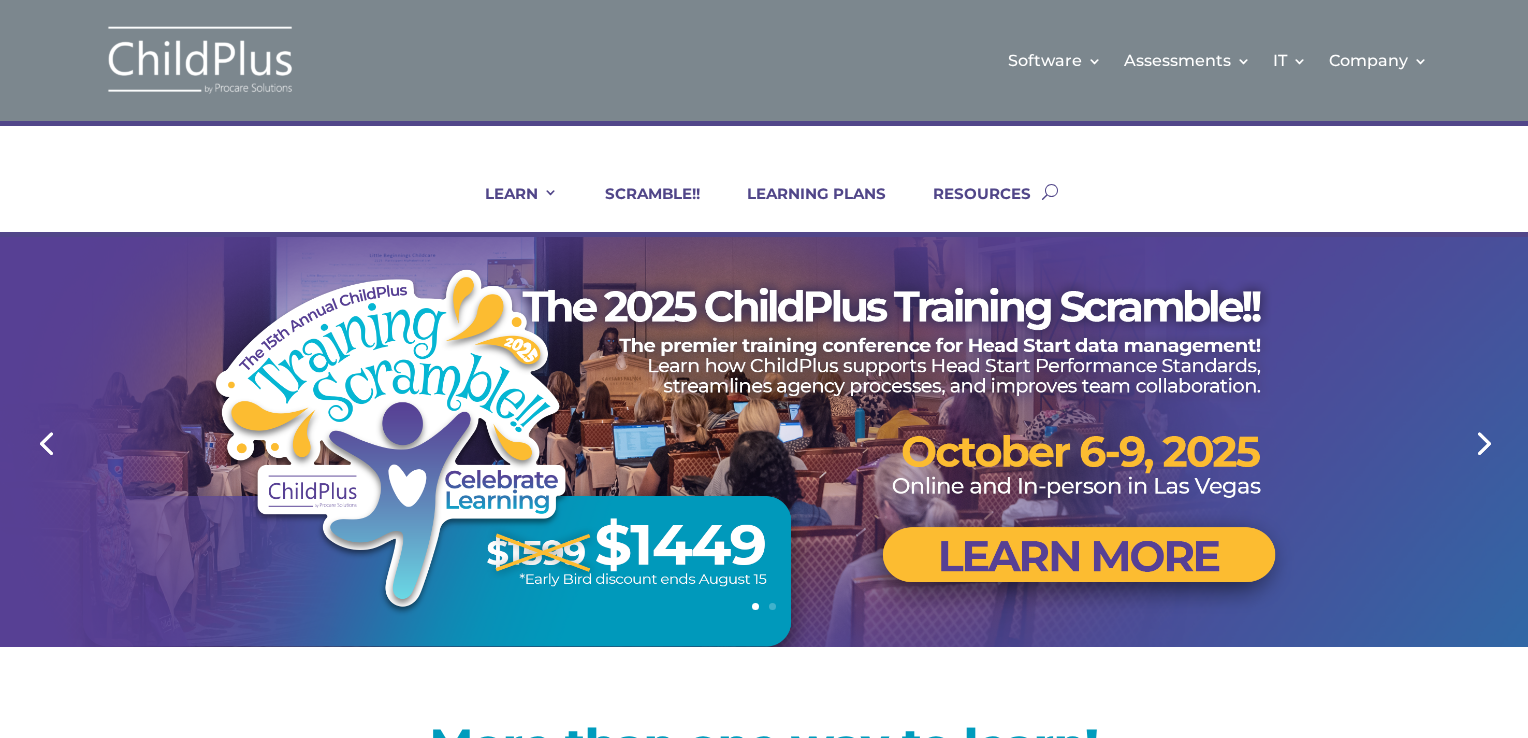 scroll, scrollTop: 168, scrollLeft: 0, axis: vertical 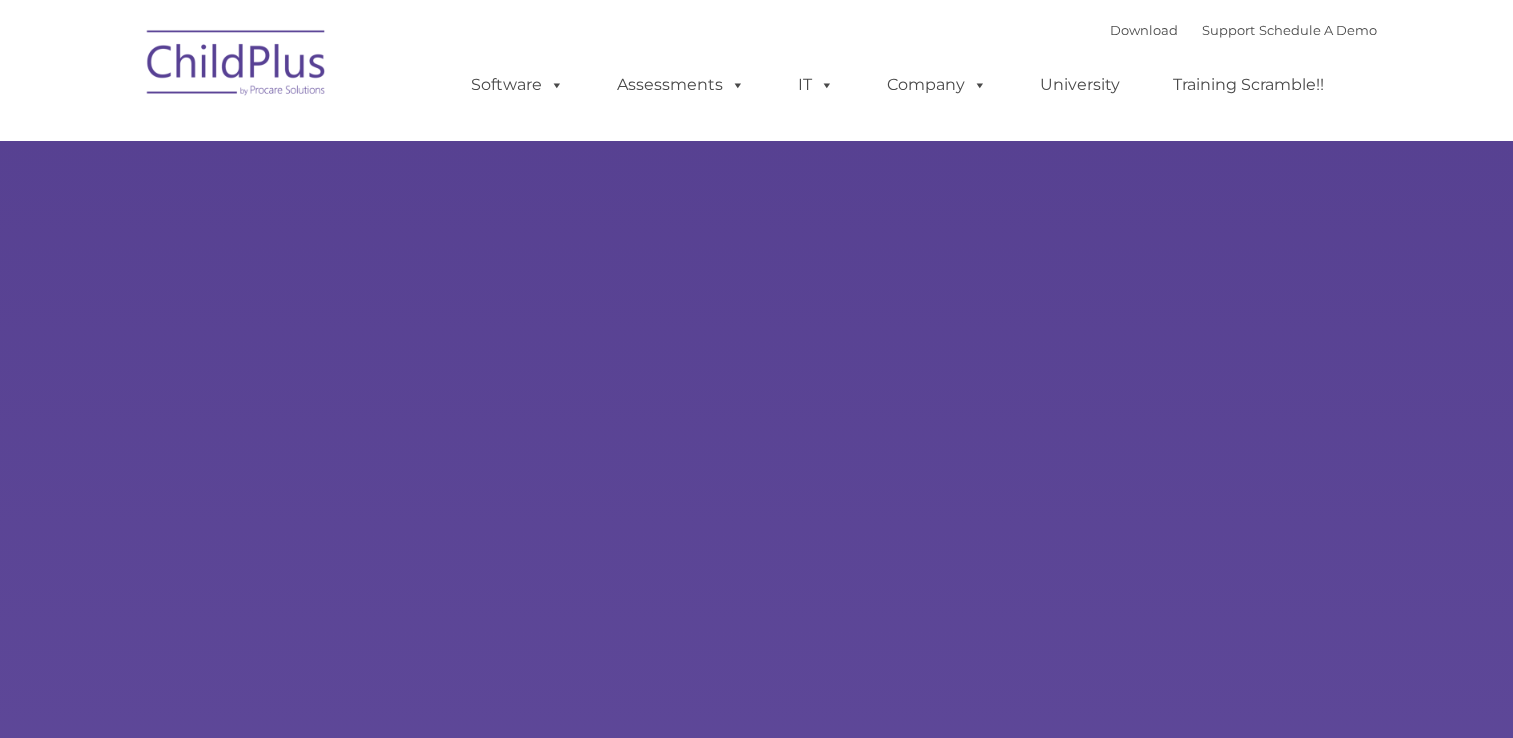 type on "" 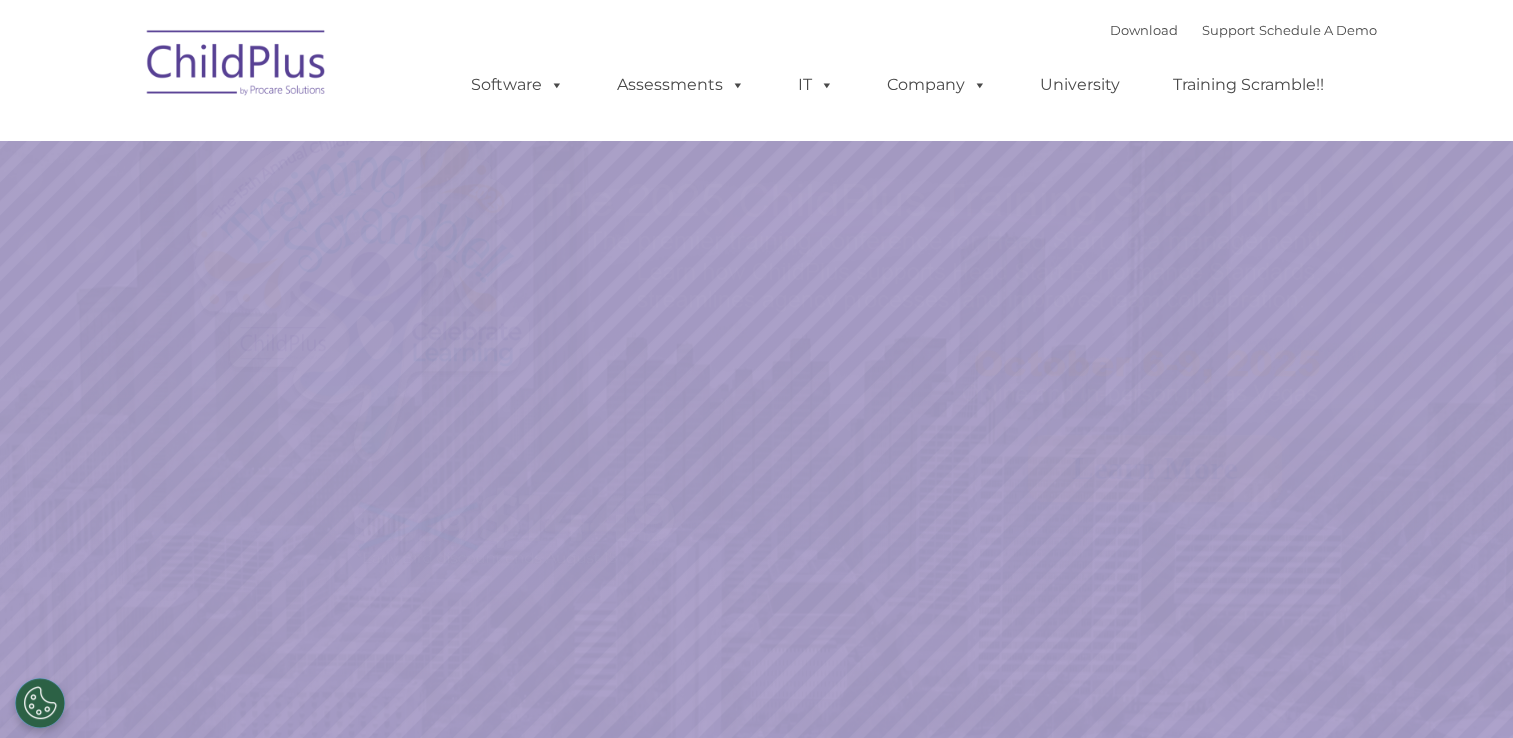 scroll, scrollTop: 89, scrollLeft: 0, axis: vertical 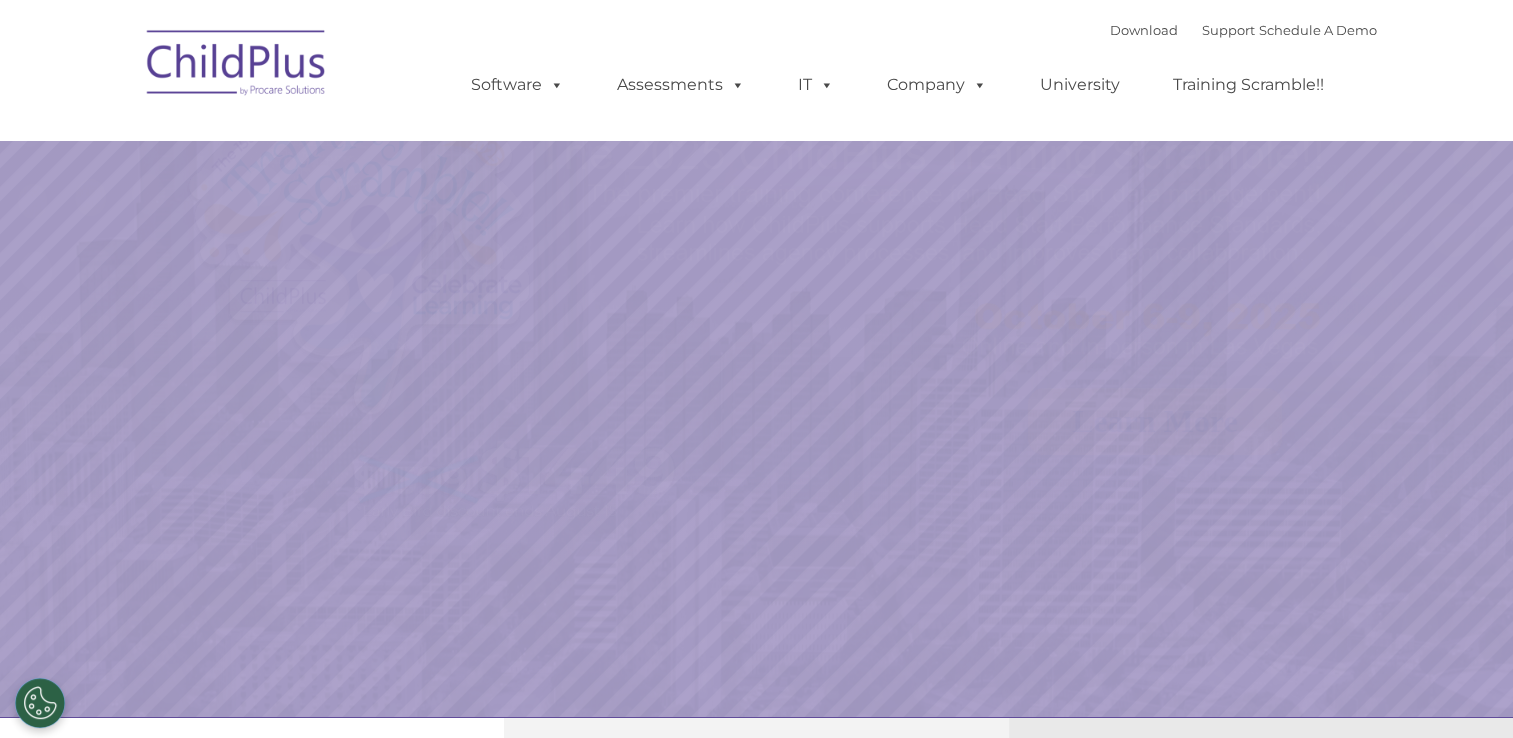 select on "MEDIUM" 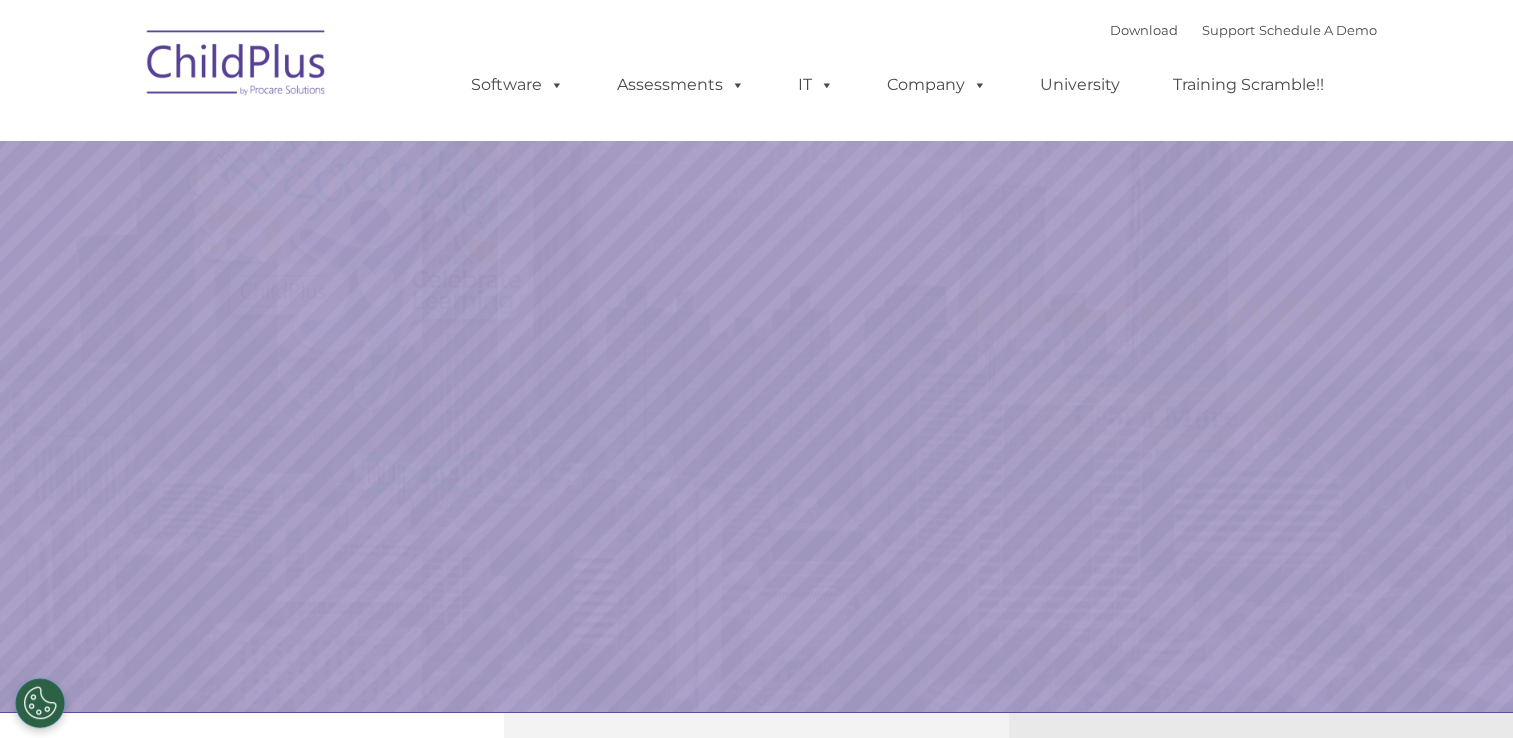 scroll, scrollTop: 0, scrollLeft: 0, axis: both 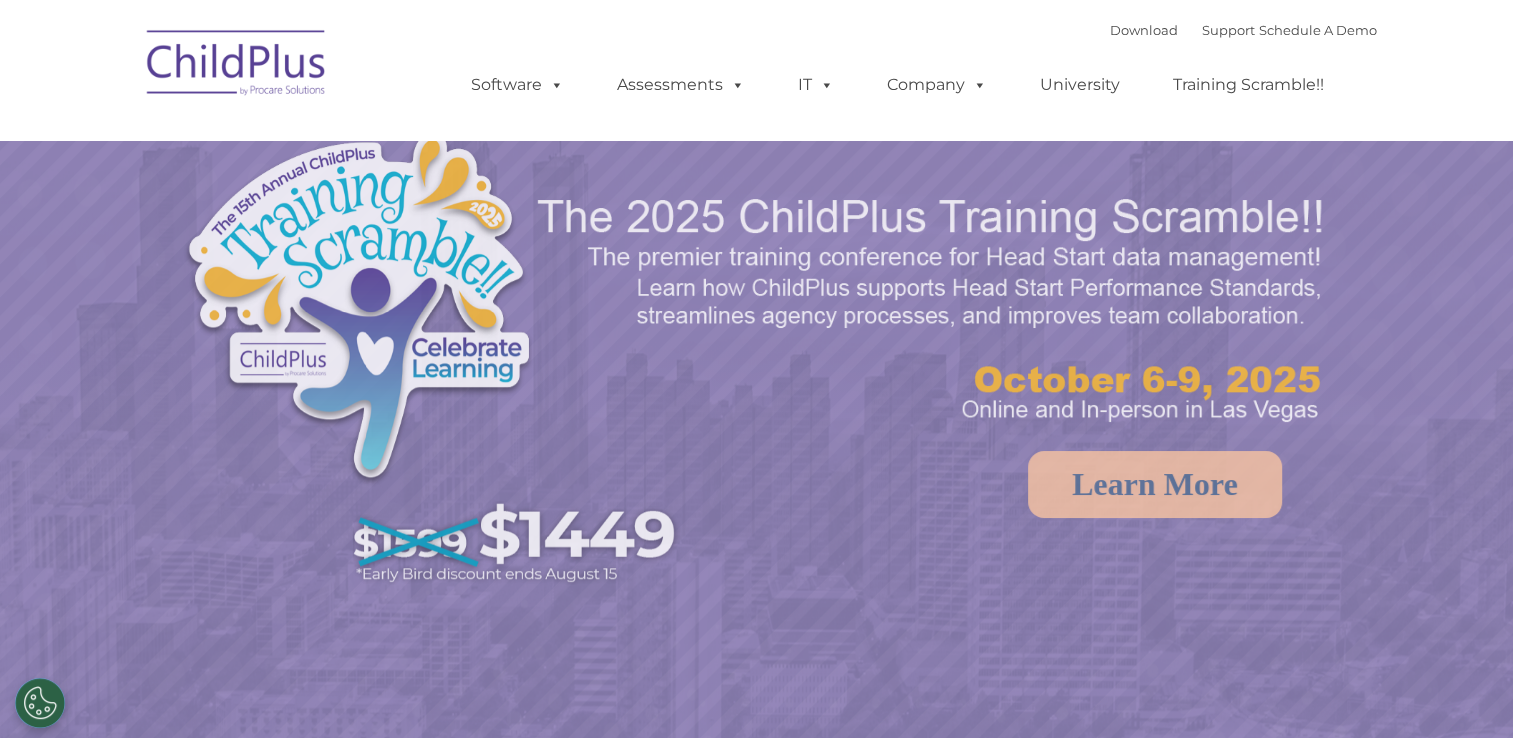 select on "MEDIUM" 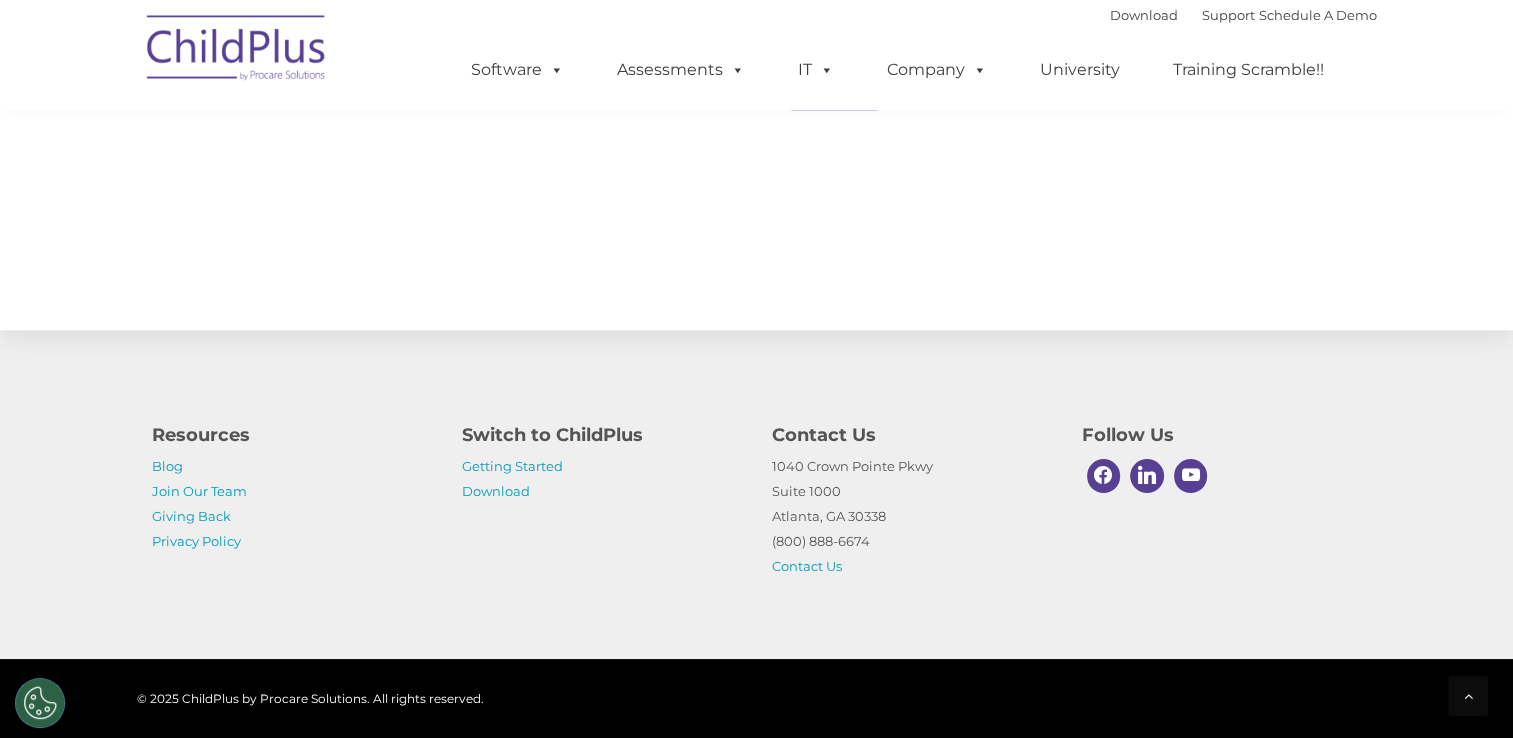 scroll, scrollTop: 2206, scrollLeft: 0, axis: vertical 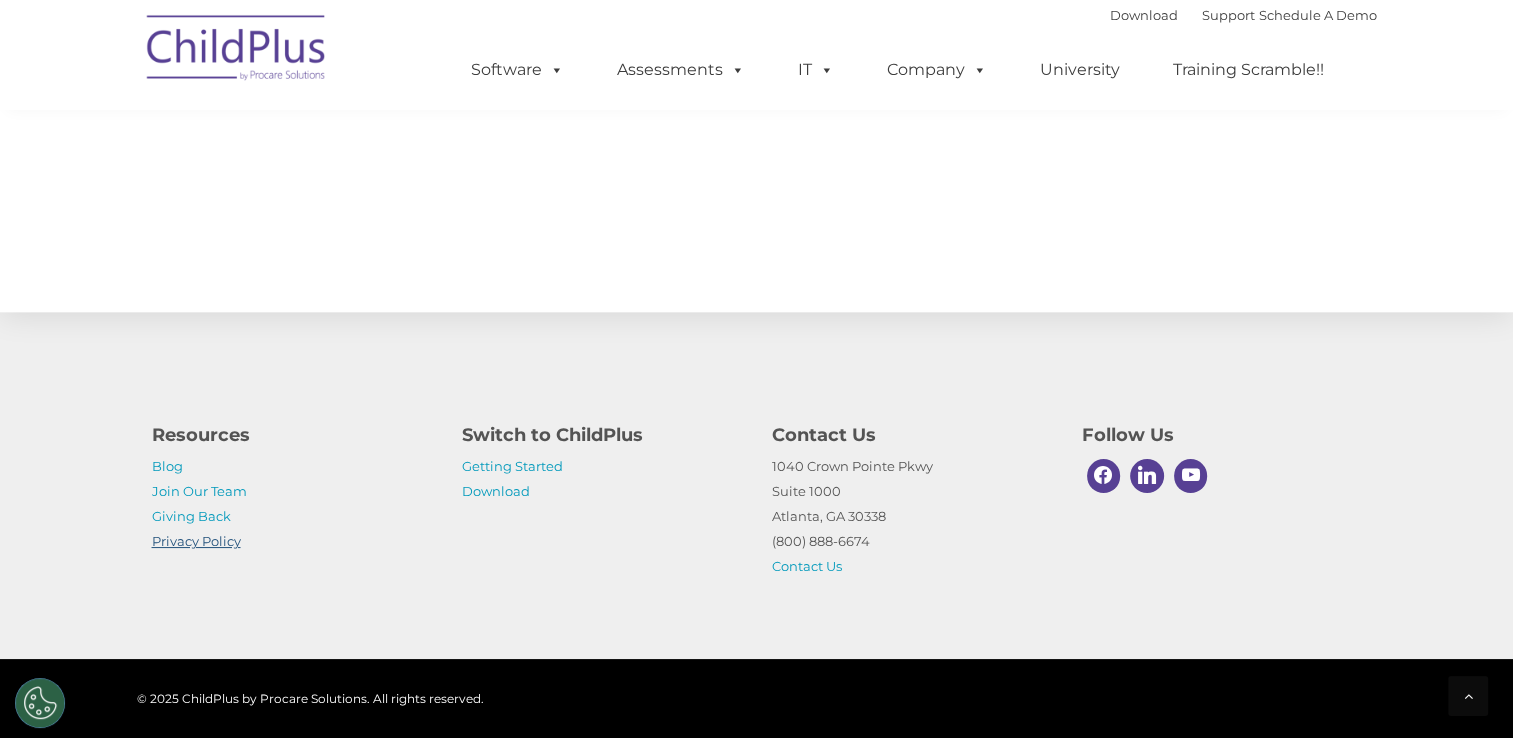 click on "Privacy Policy" at bounding box center [196, 541] 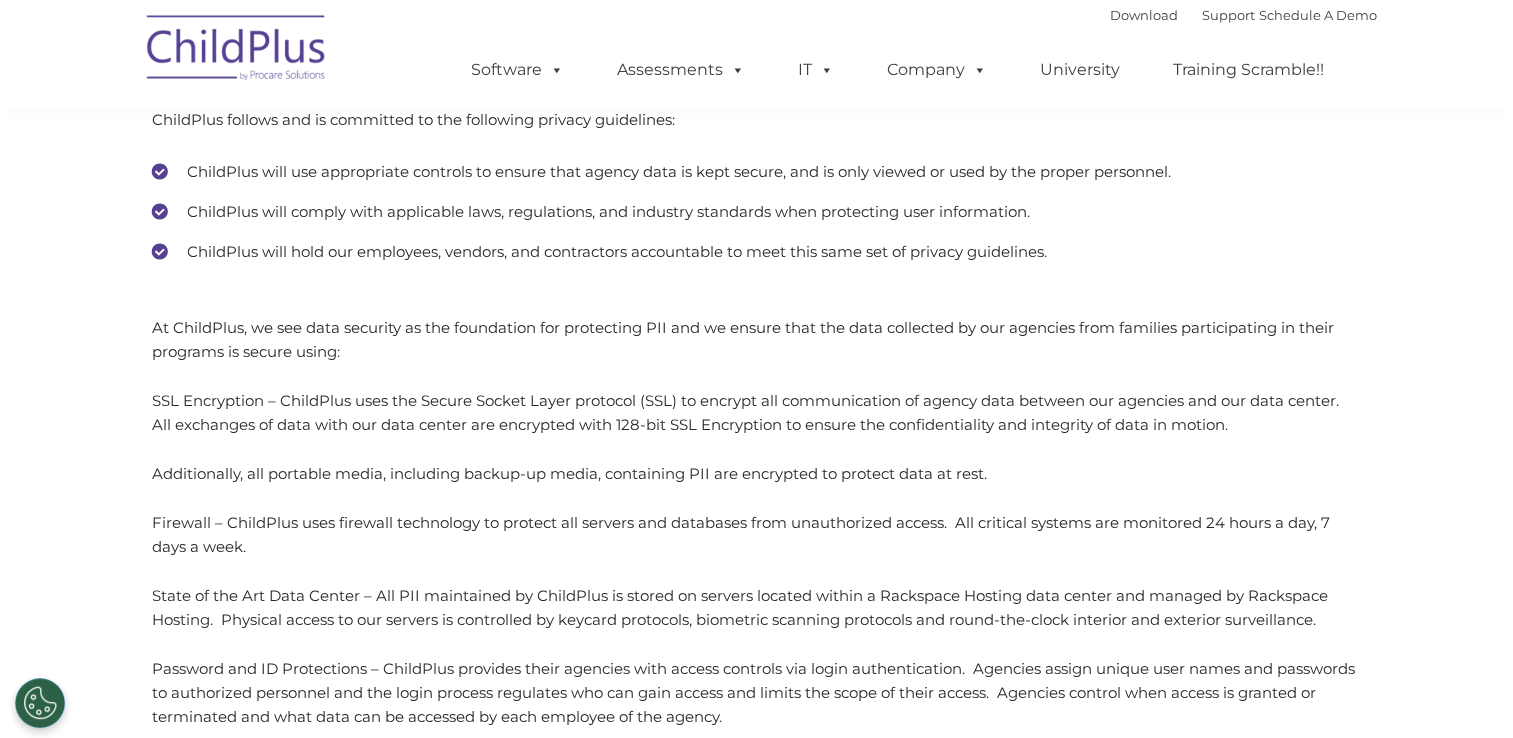 scroll, scrollTop: 503, scrollLeft: 0, axis: vertical 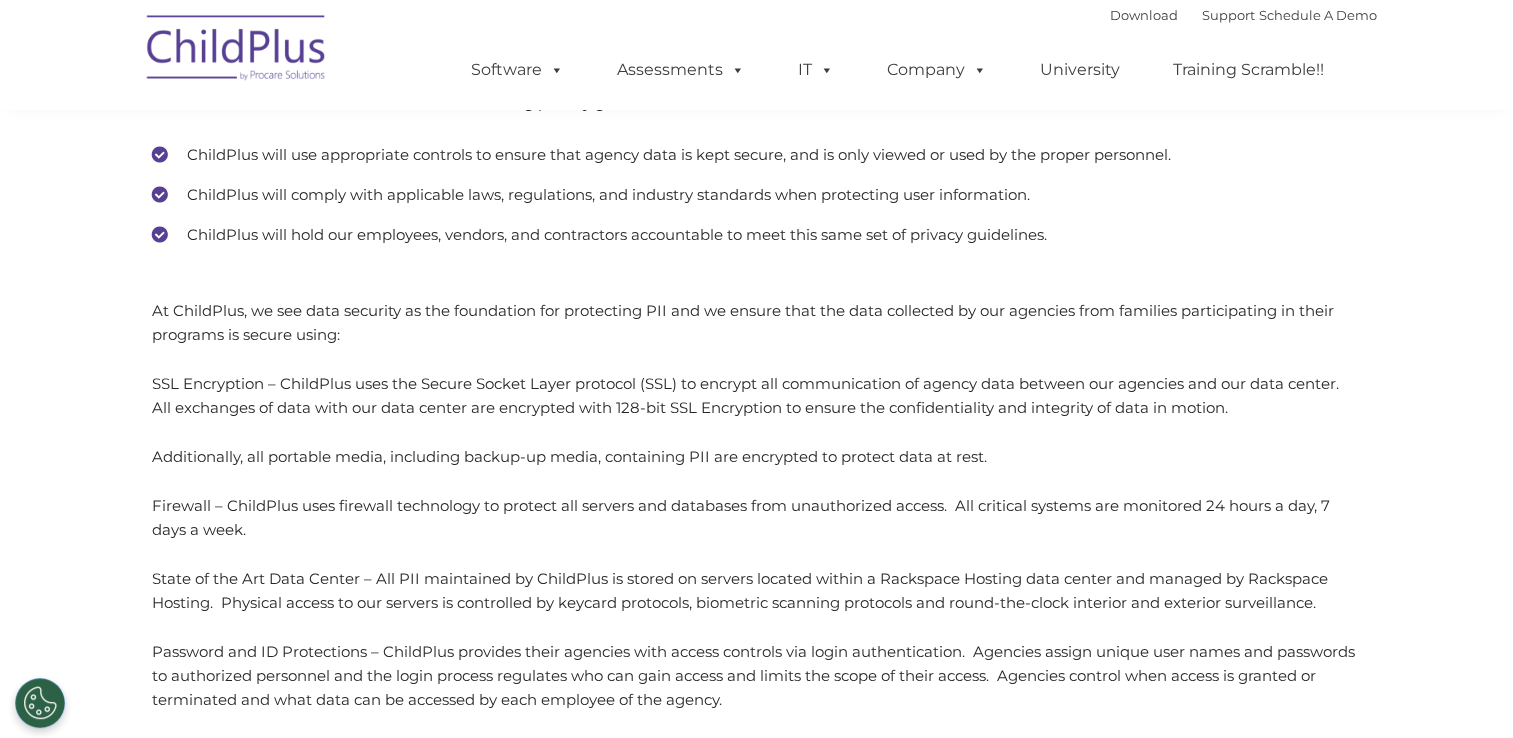 click on "ChildPlus Software is committed to protecting the privacy and confidentiality of all the information (all of which is collectively referred to, for purposes of this Privacy Statement, as Personally Identifiable Information (“PII”)) collected by our agencies and transmitted to and maintained by ChildPlus.  ChildPlus’ policies and procedures meet or exceed the physical and electronic security measures required by applicable federal and state regulatory guidelines for the use, storage and/or transmission of PII.  ChildPlus uses state-of-the-art electronic and physical security measures and has established stringent administrative security procedures to protect personal information from unauthorized access, improper use, alteration and unlawful or accidental destruction.  ChildPlus has established privacy and security policies and procedures to ensure that we adhere to all application applicable laws.
Data Security
ChildPlus follows and is committed to the following privacy guidelines:" at bounding box center [757, 765] 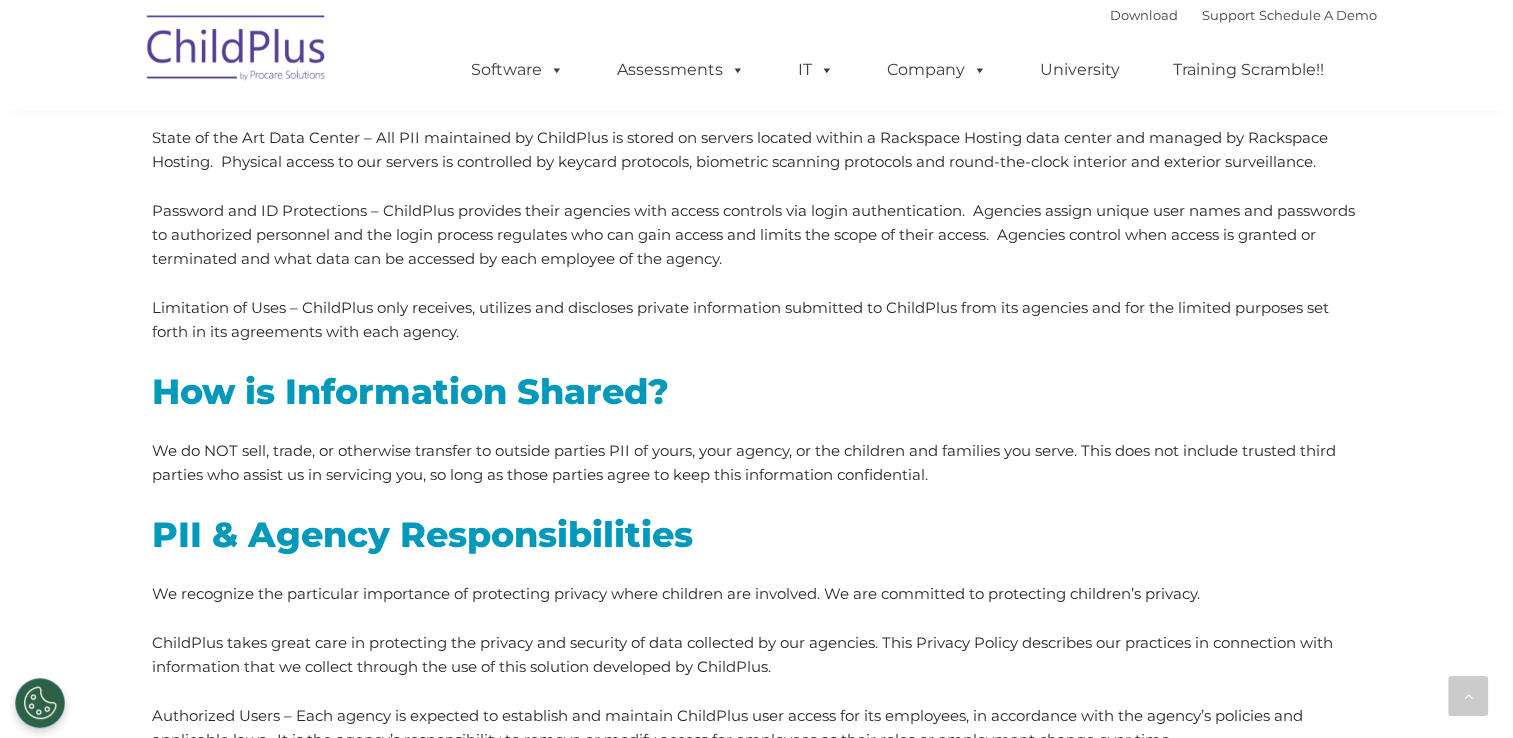 scroll, scrollTop: 960, scrollLeft: 0, axis: vertical 